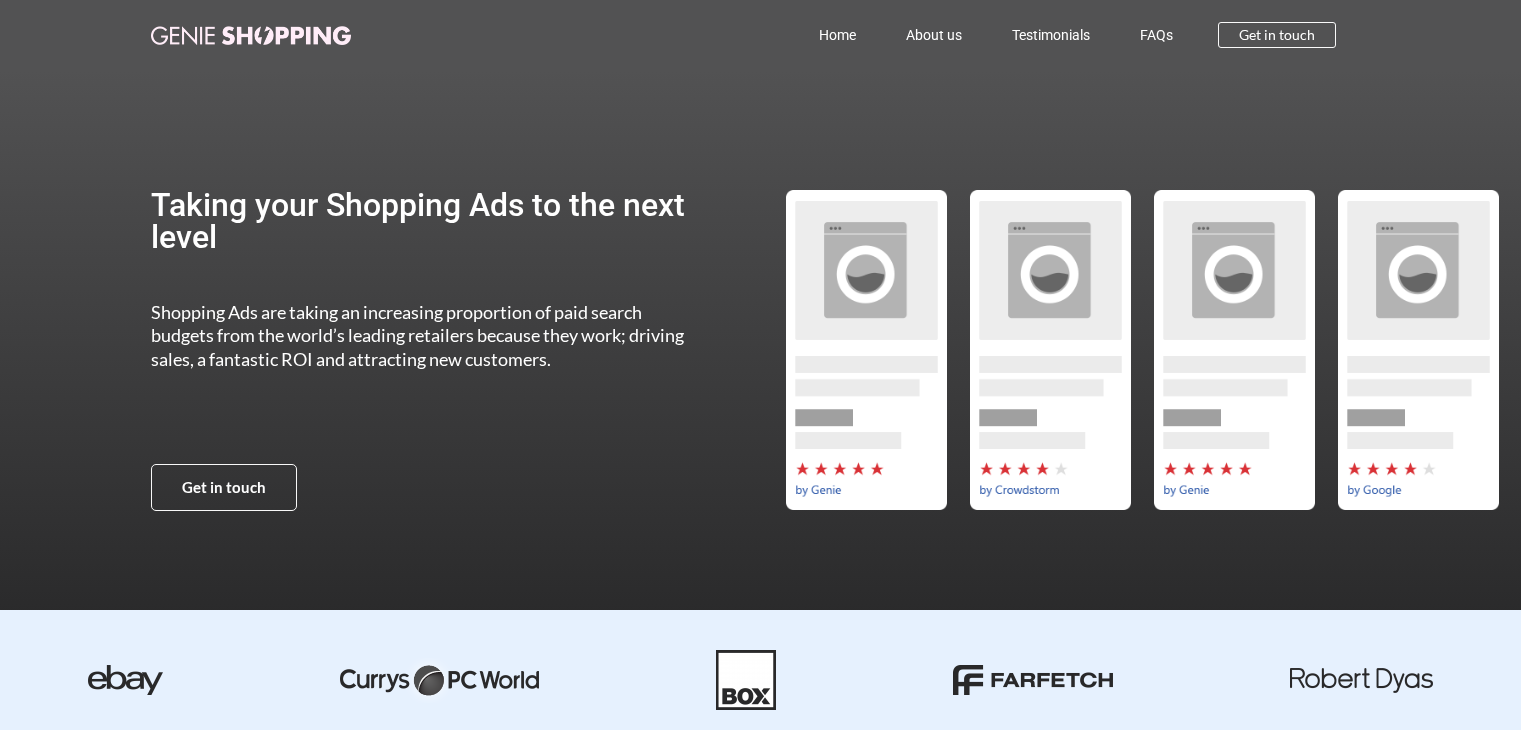 scroll, scrollTop: 0, scrollLeft: 0, axis: both 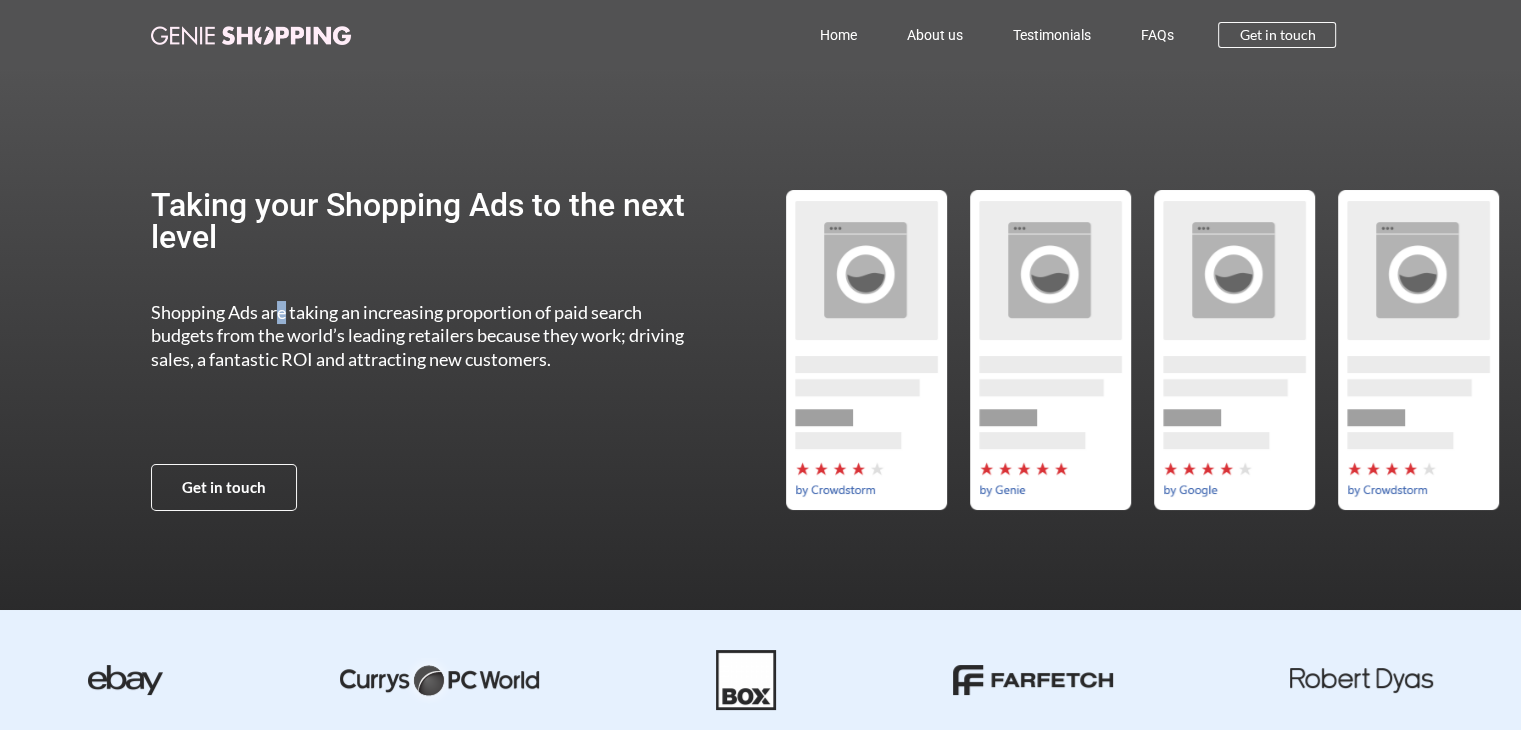 drag, startPoint x: 278, startPoint y: 310, endPoint x: 284, endPoint y: 320, distance: 11.661903 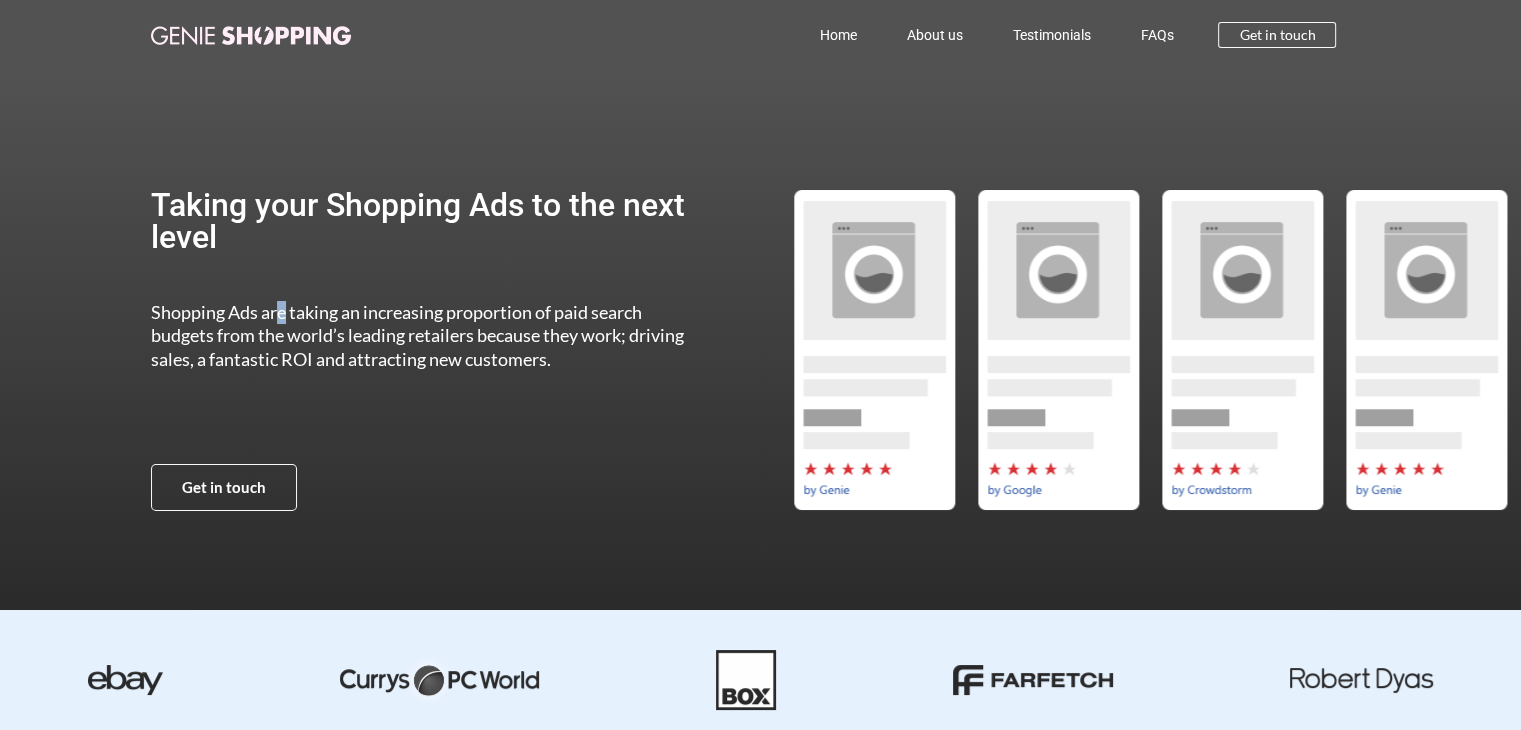 click at bounding box center [1242, 350] 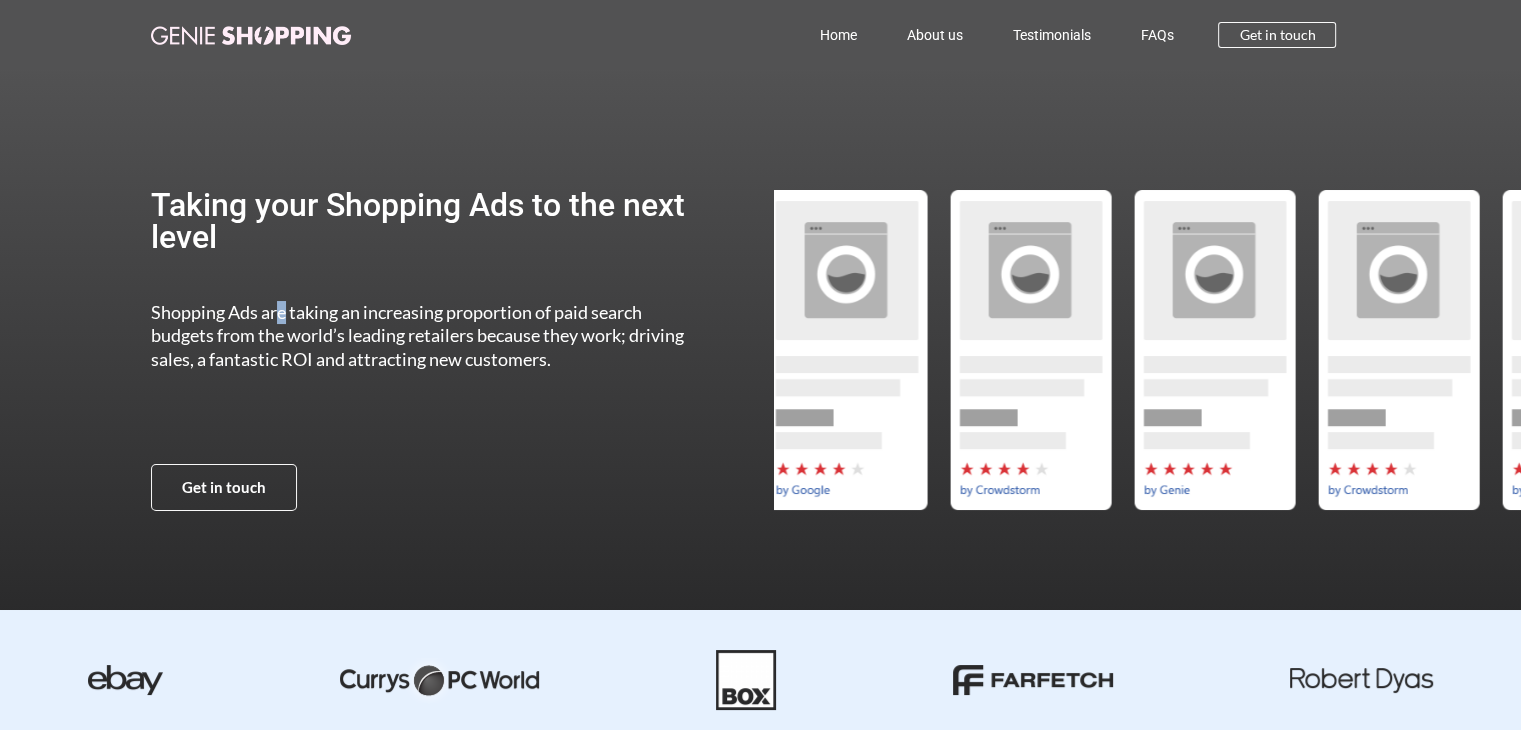 click at bounding box center (-258, 350) 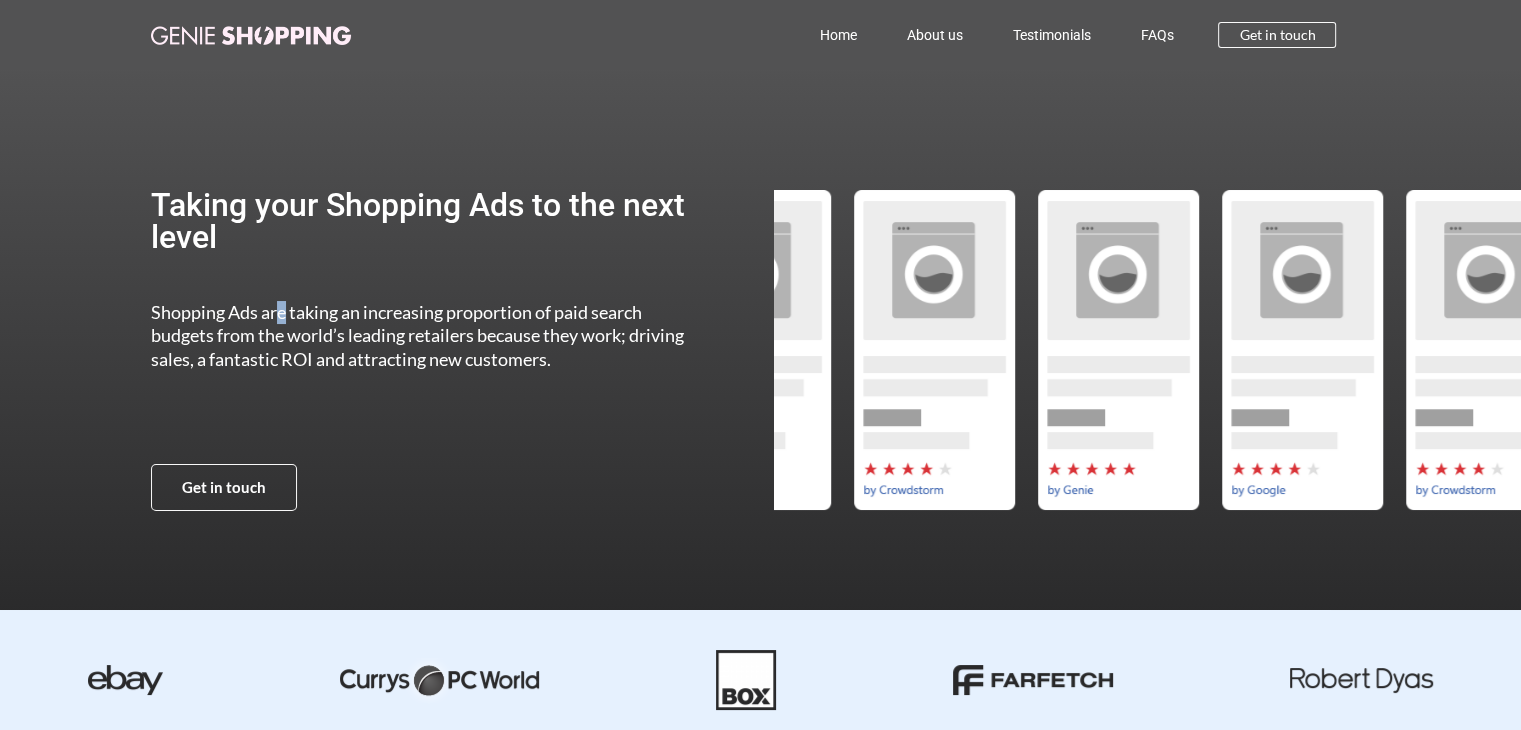 click on "Taking your Shopping Ads to the next level
Shopping Ads are taking an increasing proportion of paid search budgets from the world’s leading retailers because they work; driving sales, a fantastic ROI and attracting new customers.
Get in touch" at bounding box center (761, 350) 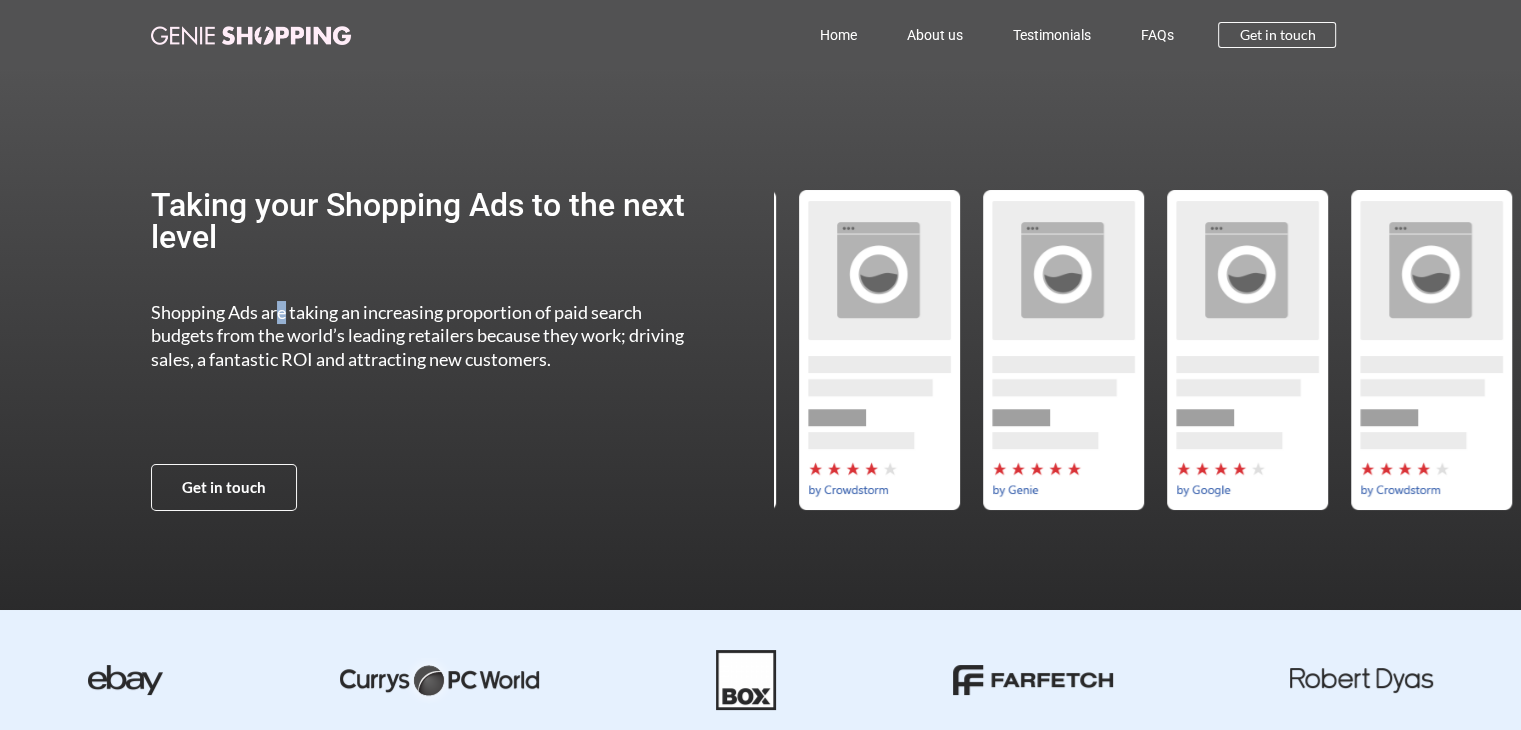 click at bounding box center [143, 350] 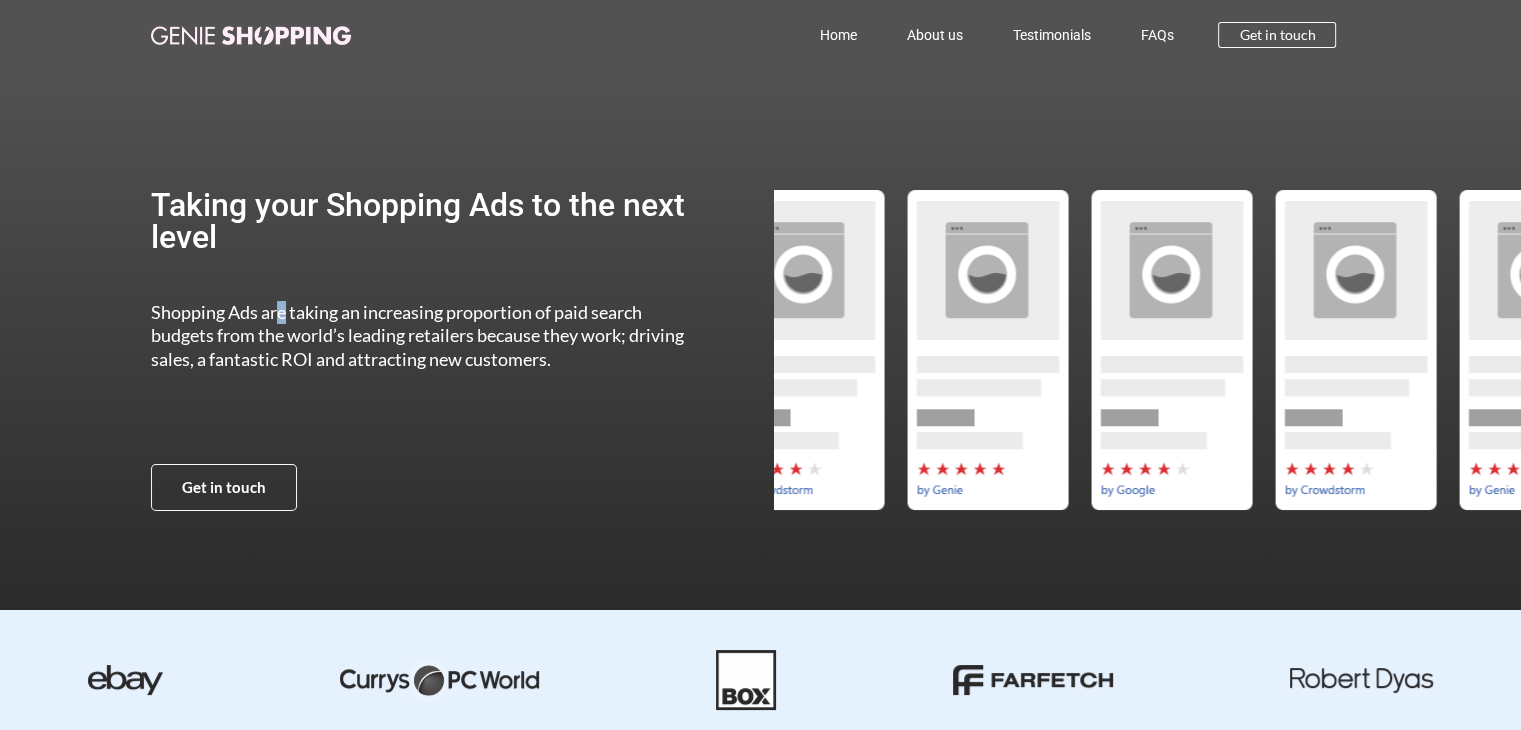 click at bounding box center (1171, 350) 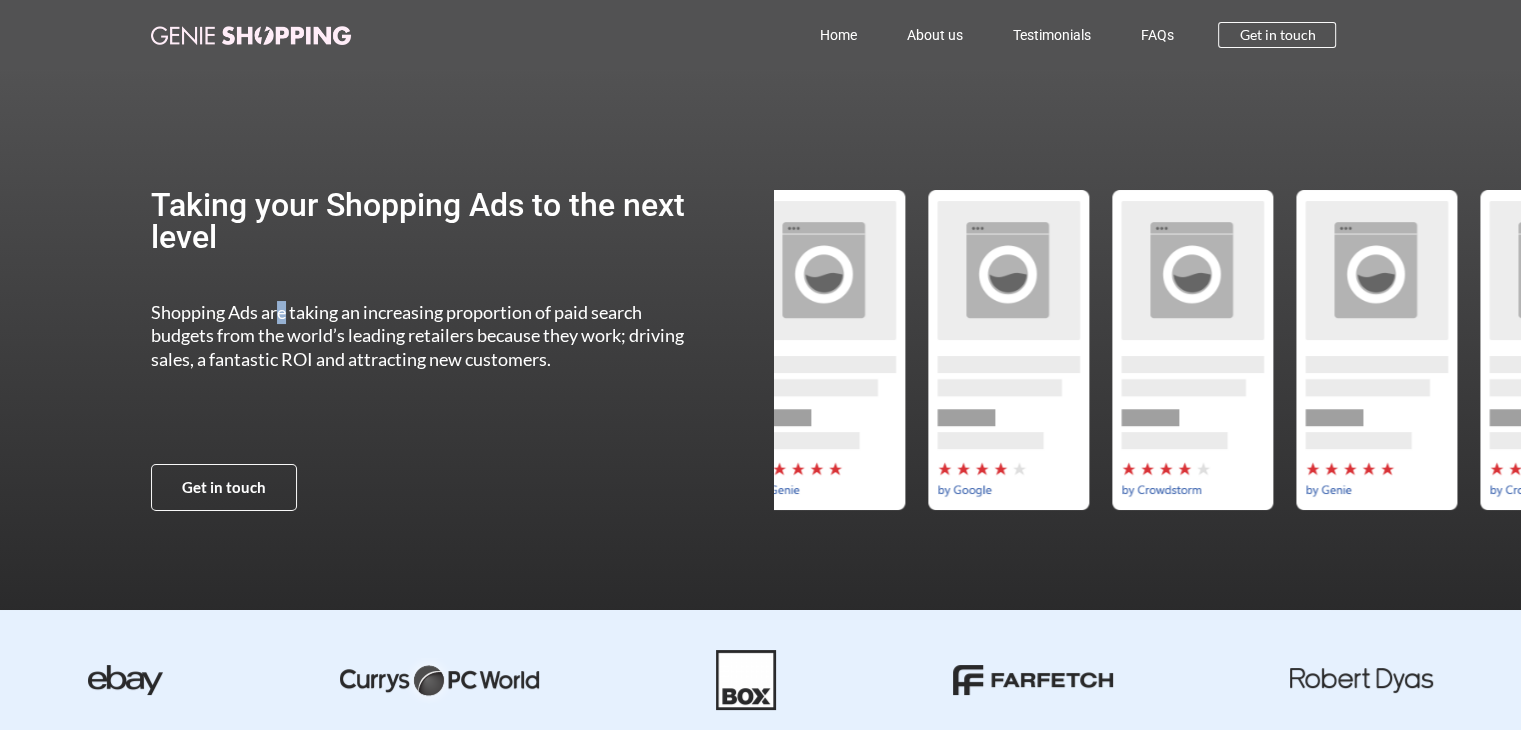 click at bounding box center (1192, 350) 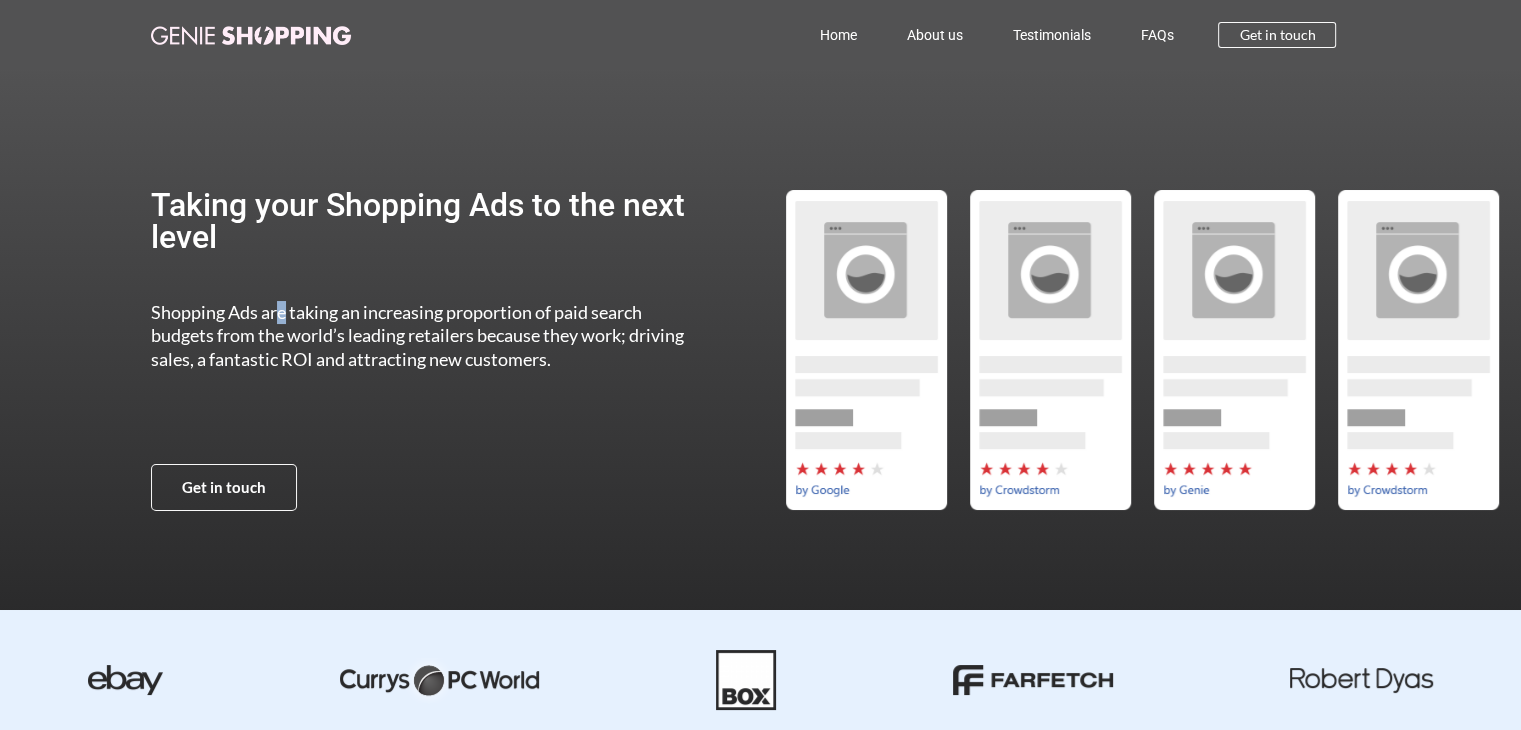 click at bounding box center (1234, 350) 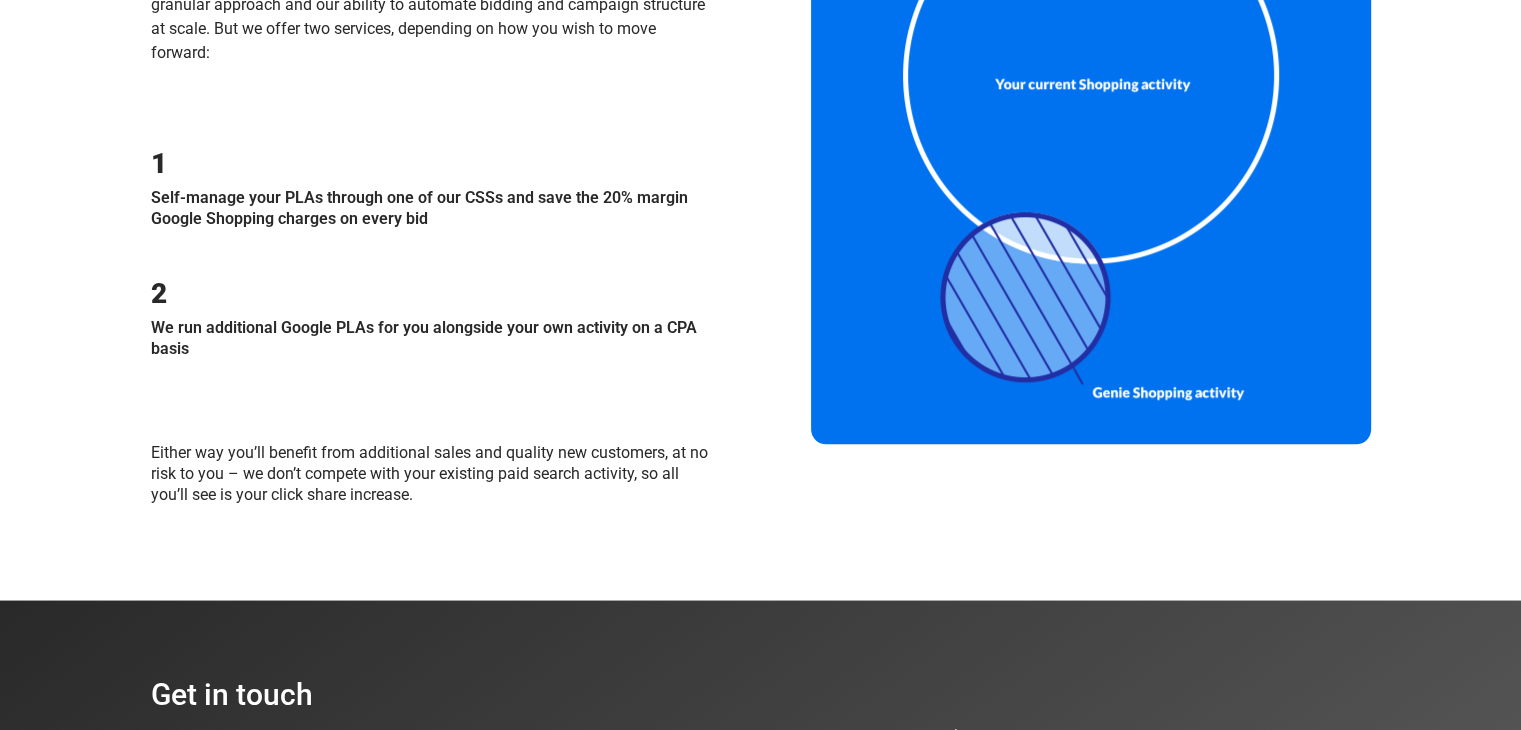 scroll, scrollTop: 1900, scrollLeft: 0, axis: vertical 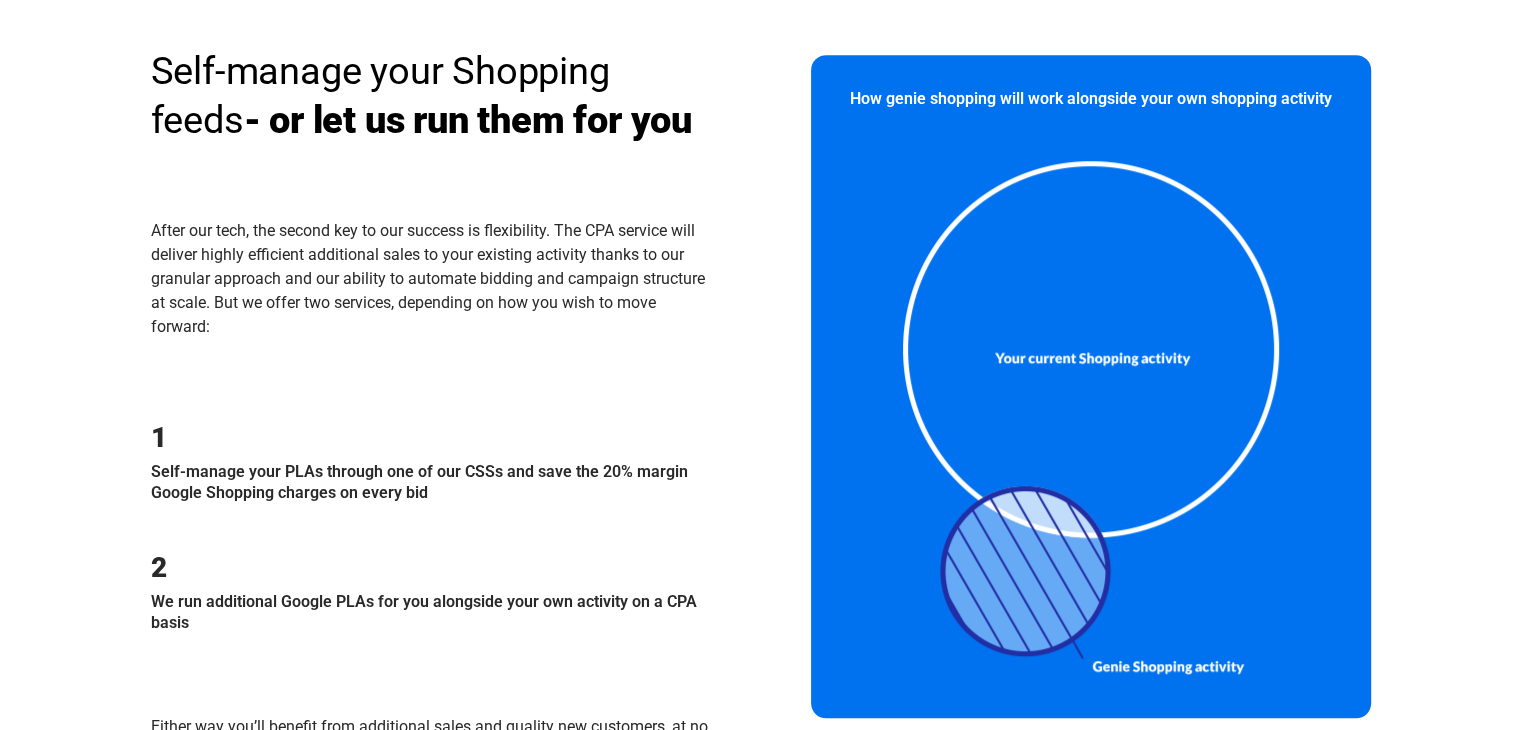drag, startPoint x: 446, startPoint y: 410, endPoint x: 458, endPoint y: 274, distance: 136.52838 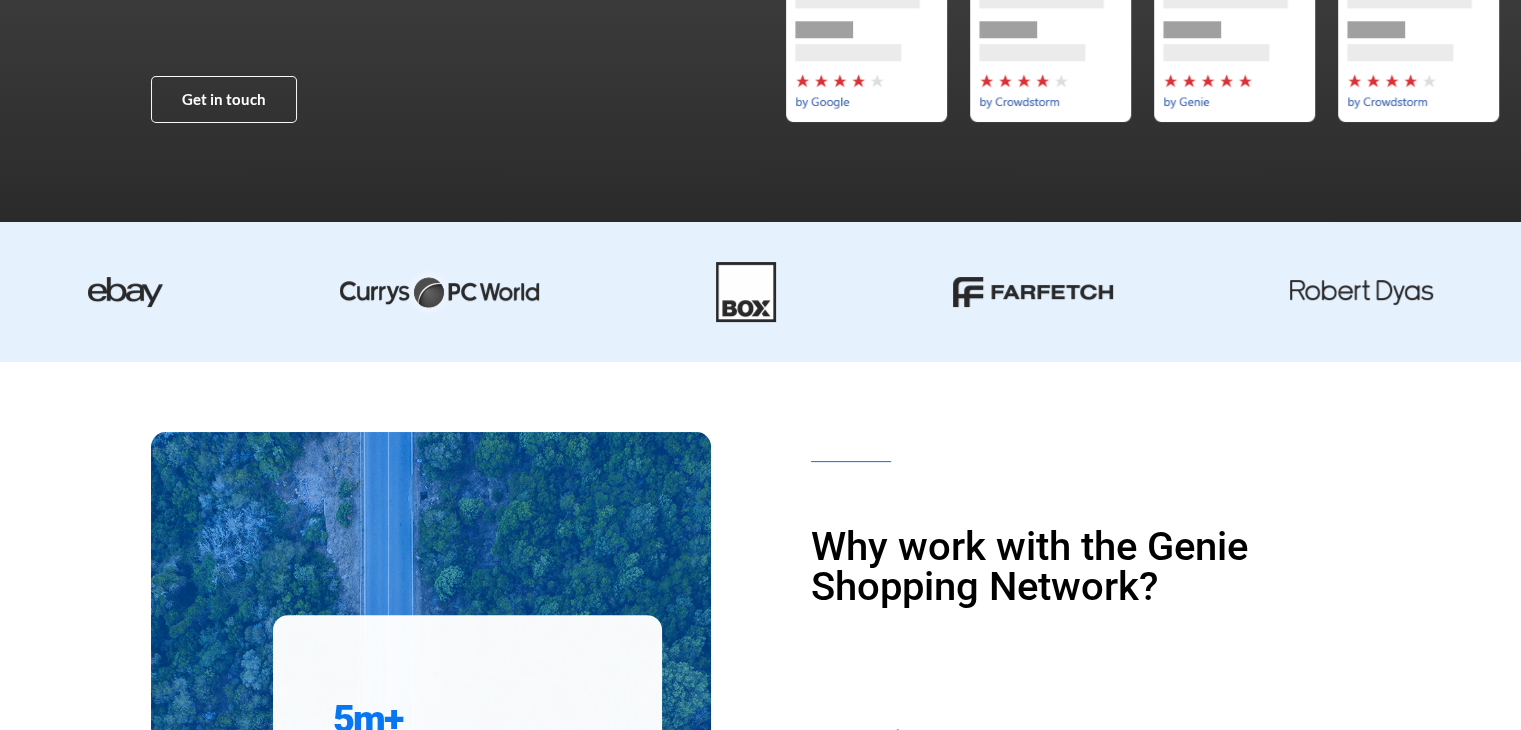 scroll, scrollTop: 0, scrollLeft: 0, axis: both 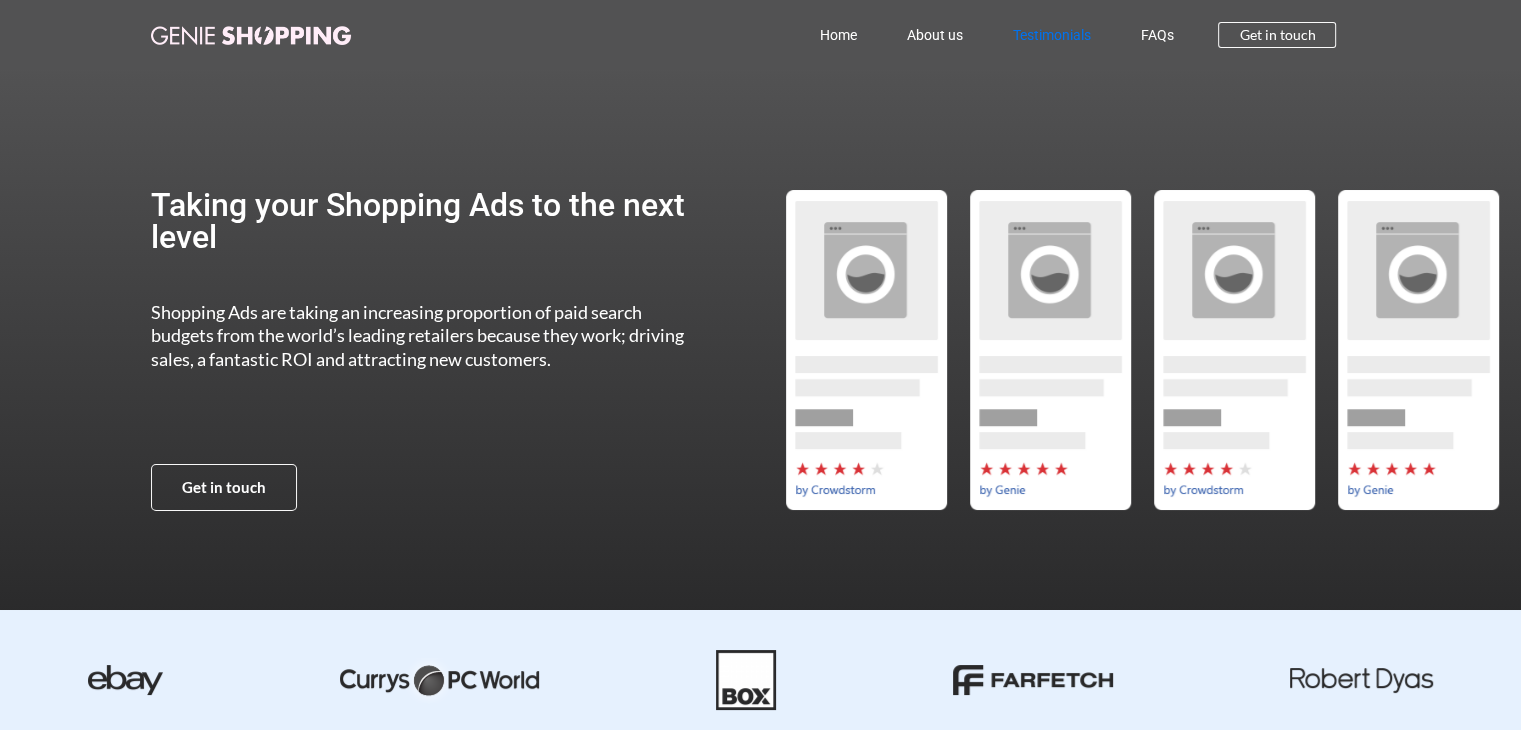 click on "Testimonials" 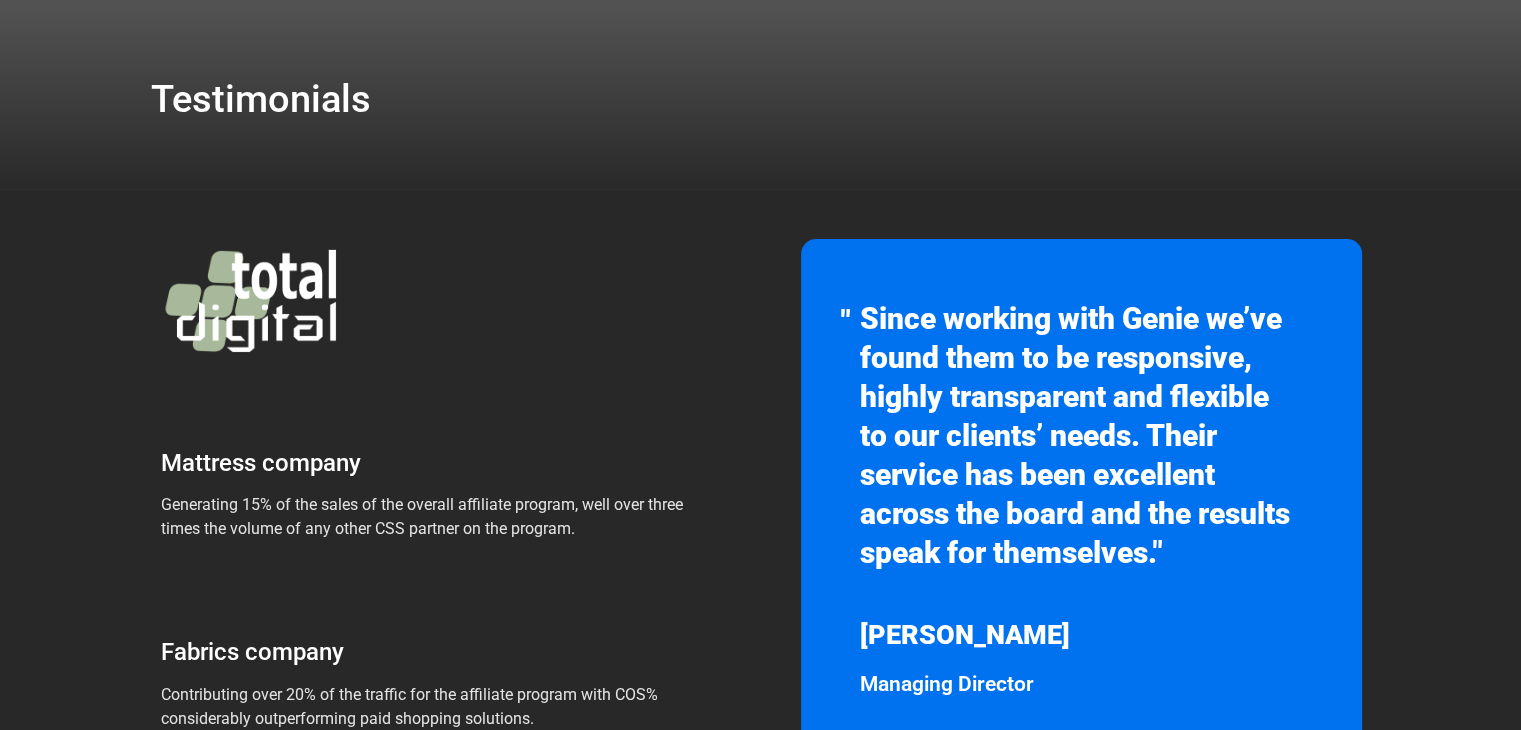 scroll, scrollTop: 0, scrollLeft: 0, axis: both 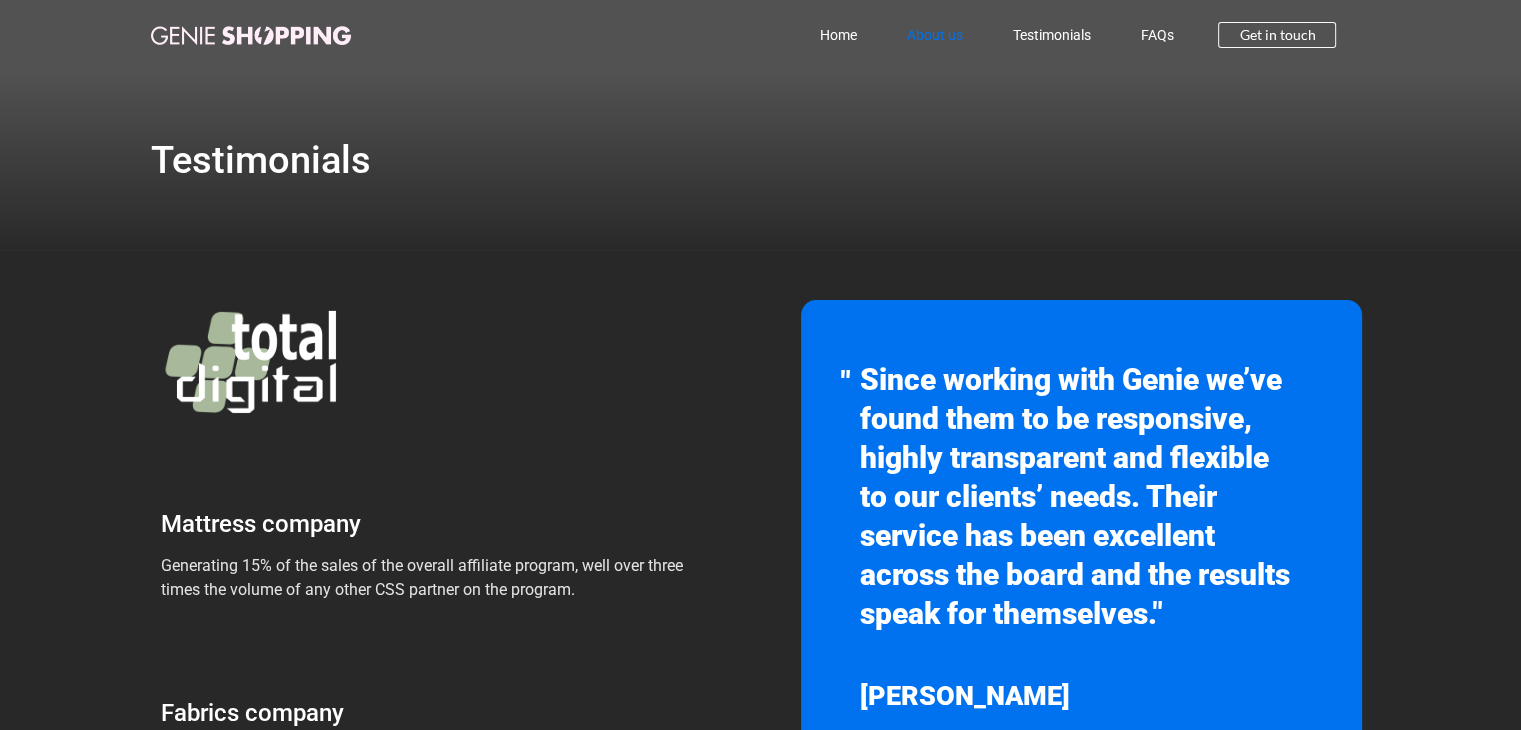 click on "About us" 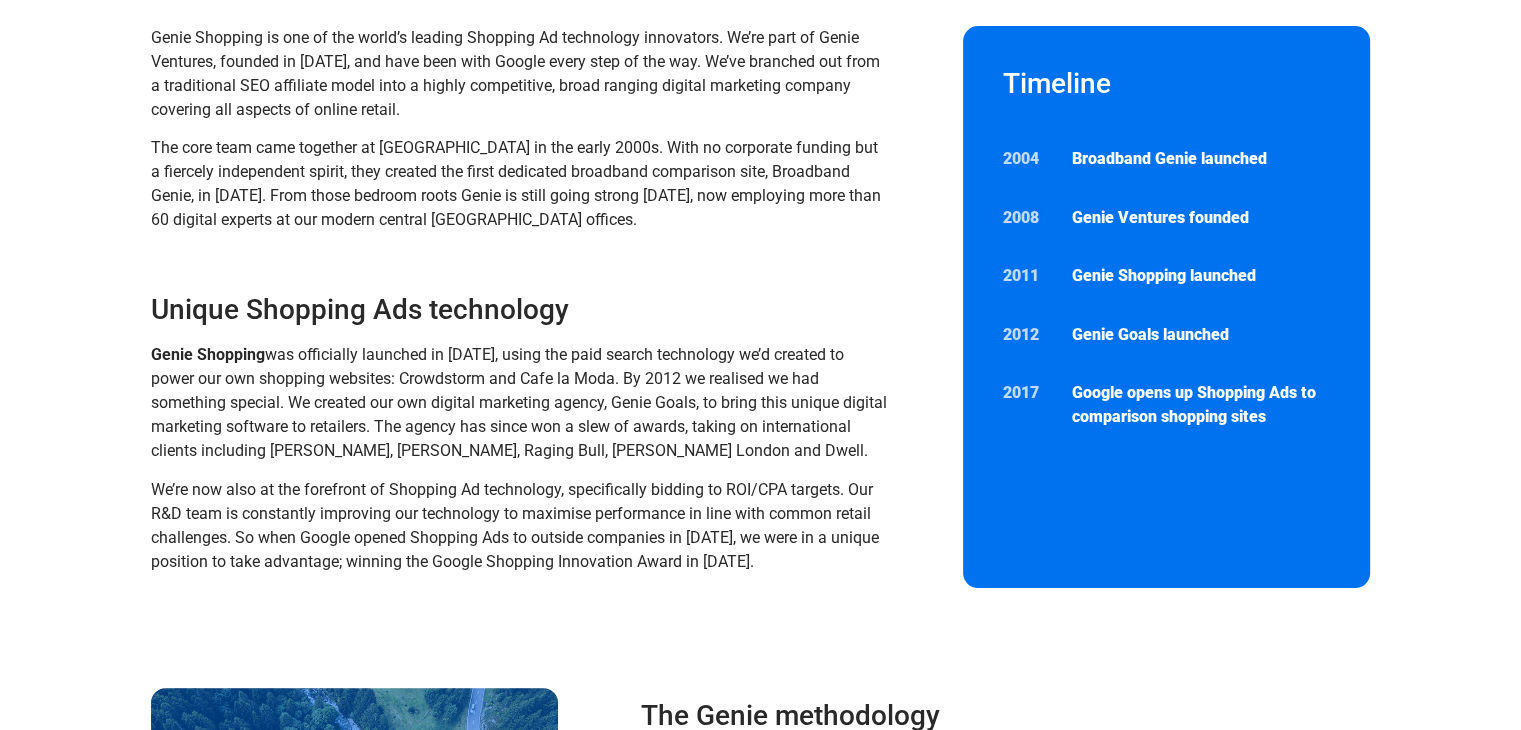 scroll, scrollTop: 0, scrollLeft: 0, axis: both 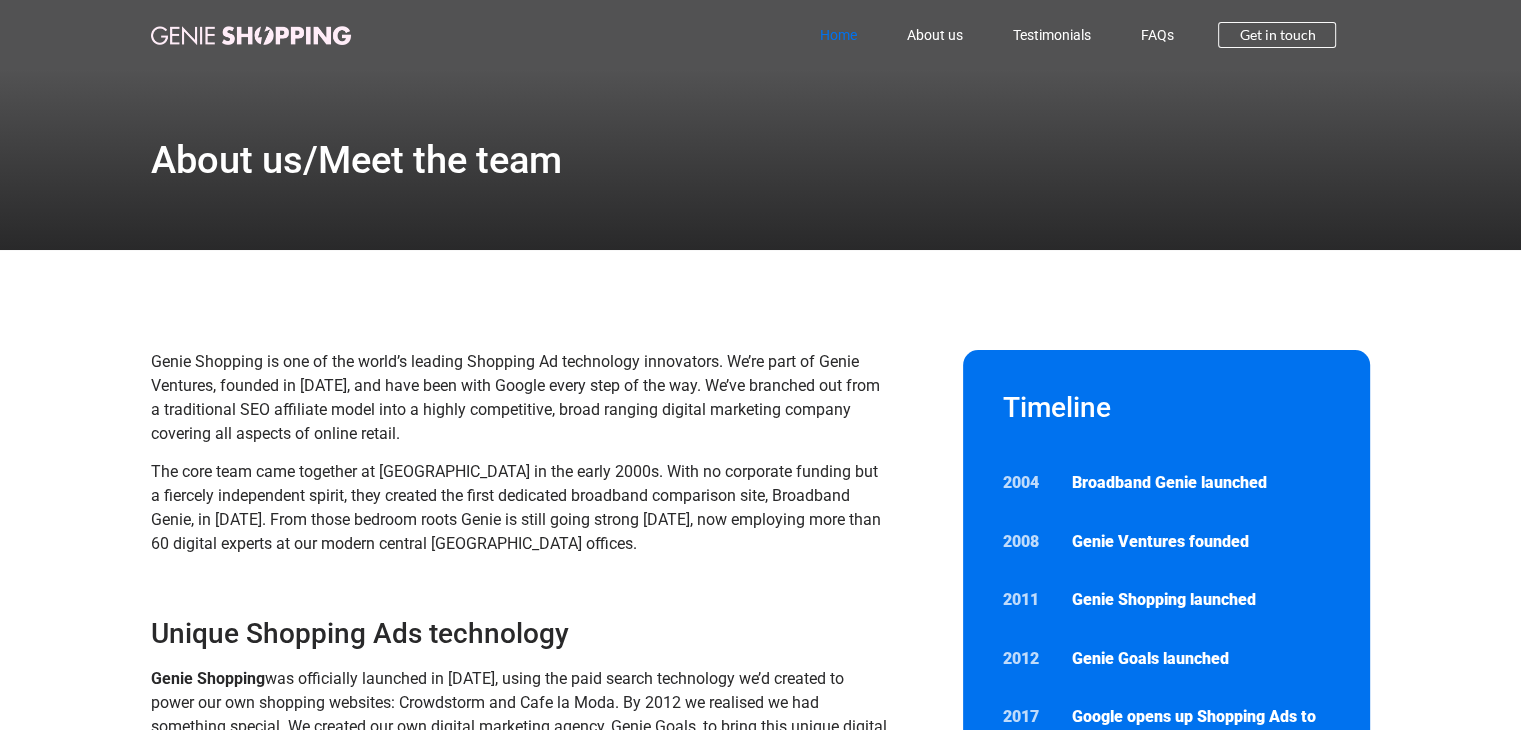 click on "Home" 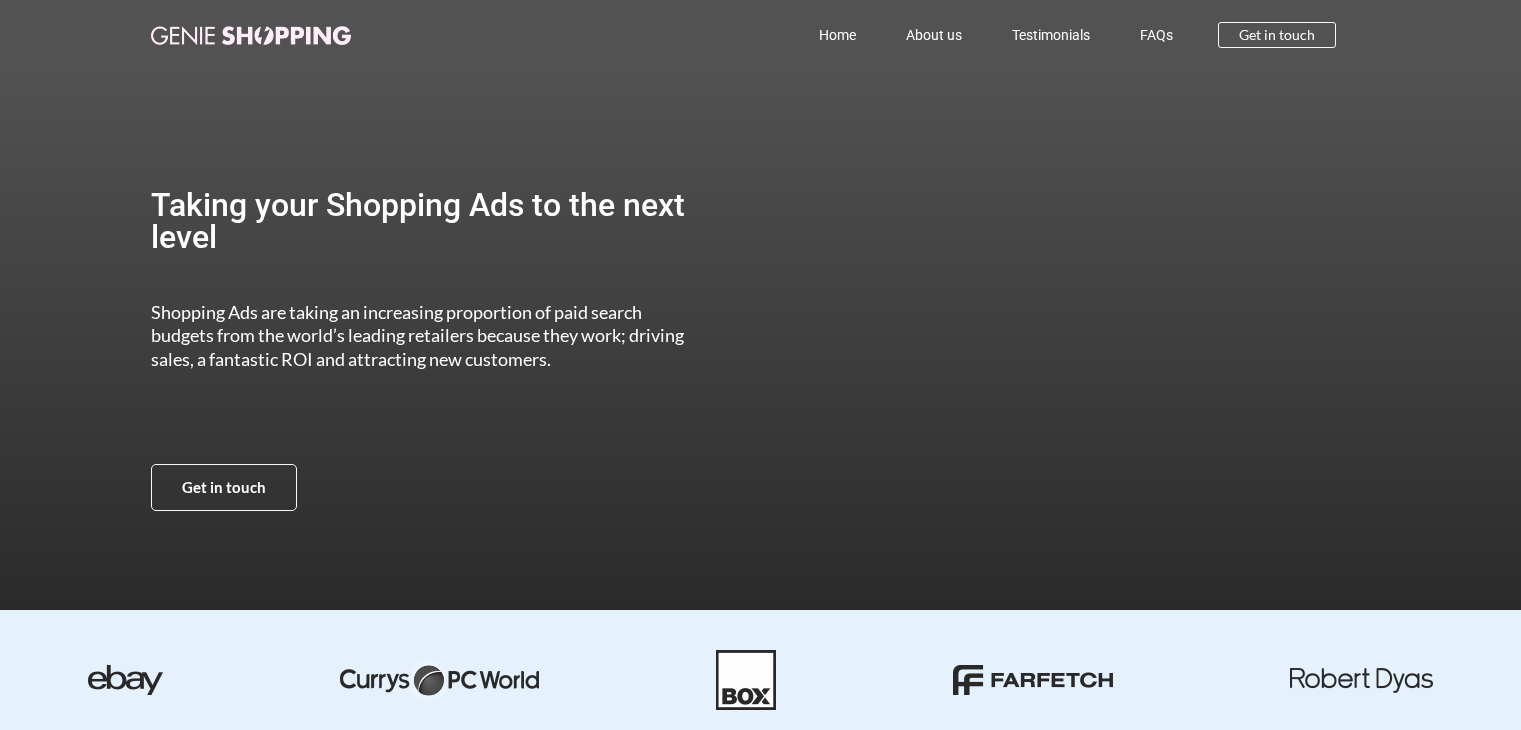 scroll, scrollTop: 0, scrollLeft: 0, axis: both 